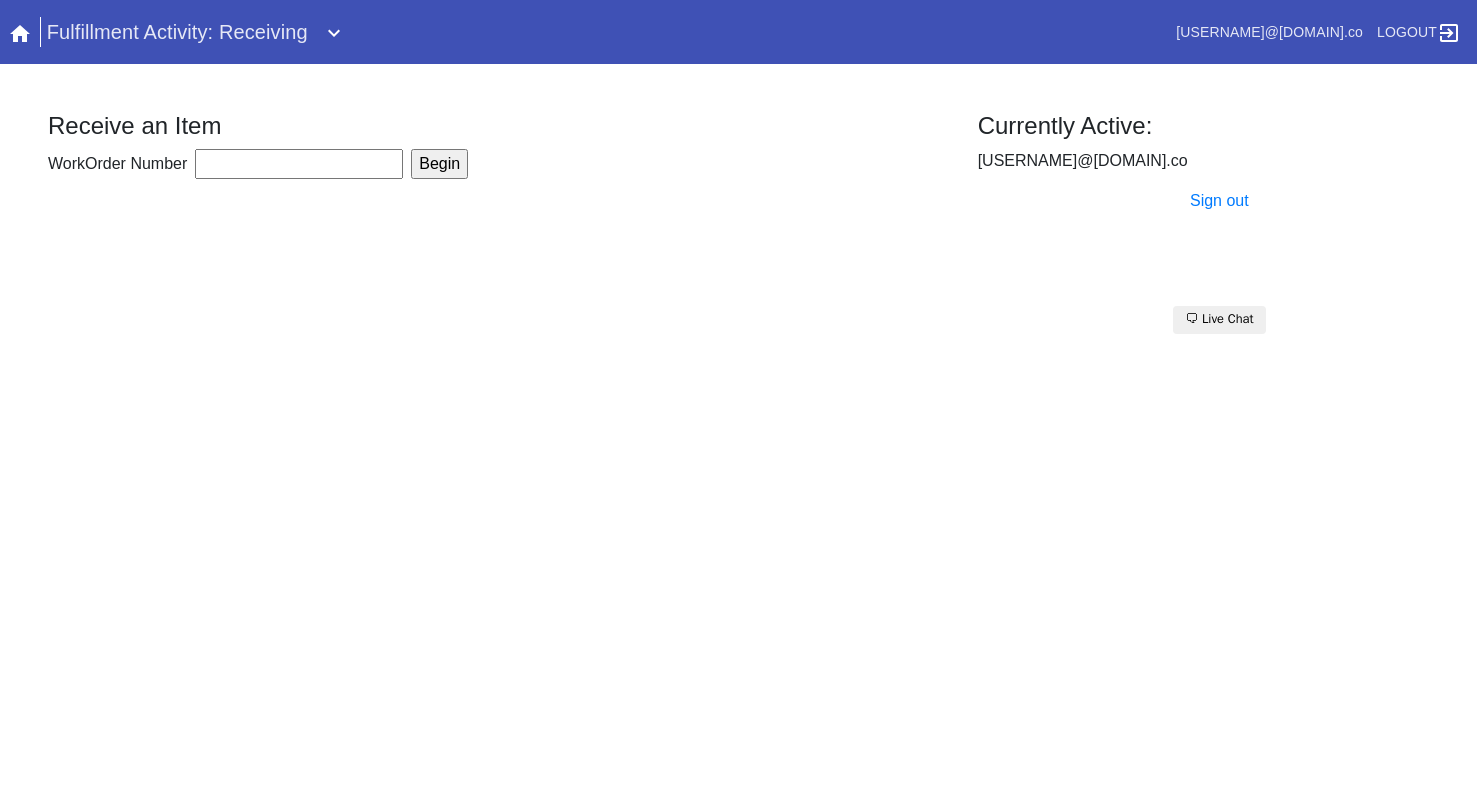 scroll, scrollTop: 0, scrollLeft: 0, axis: both 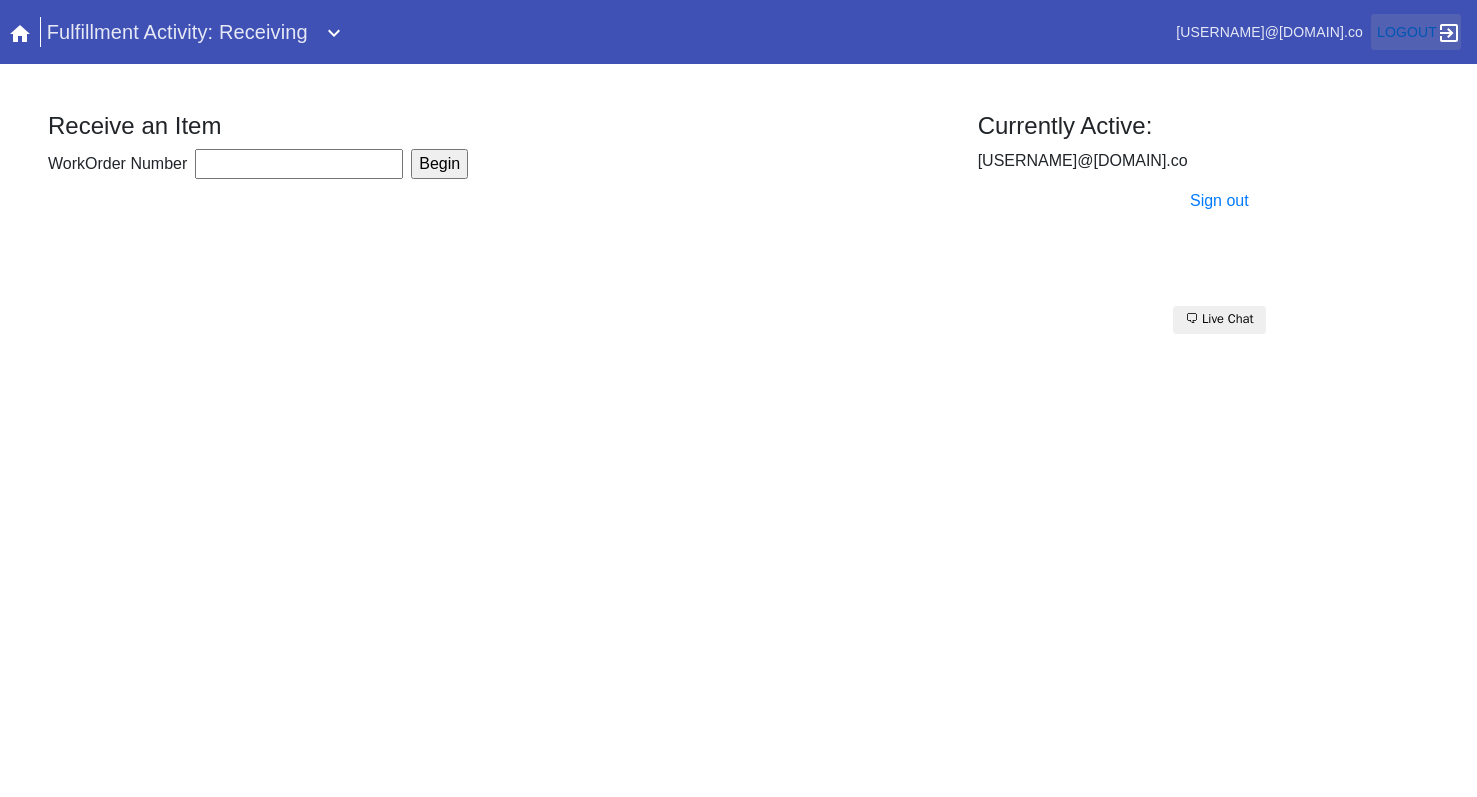click on "Logout" at bounding box center [1407, 32] 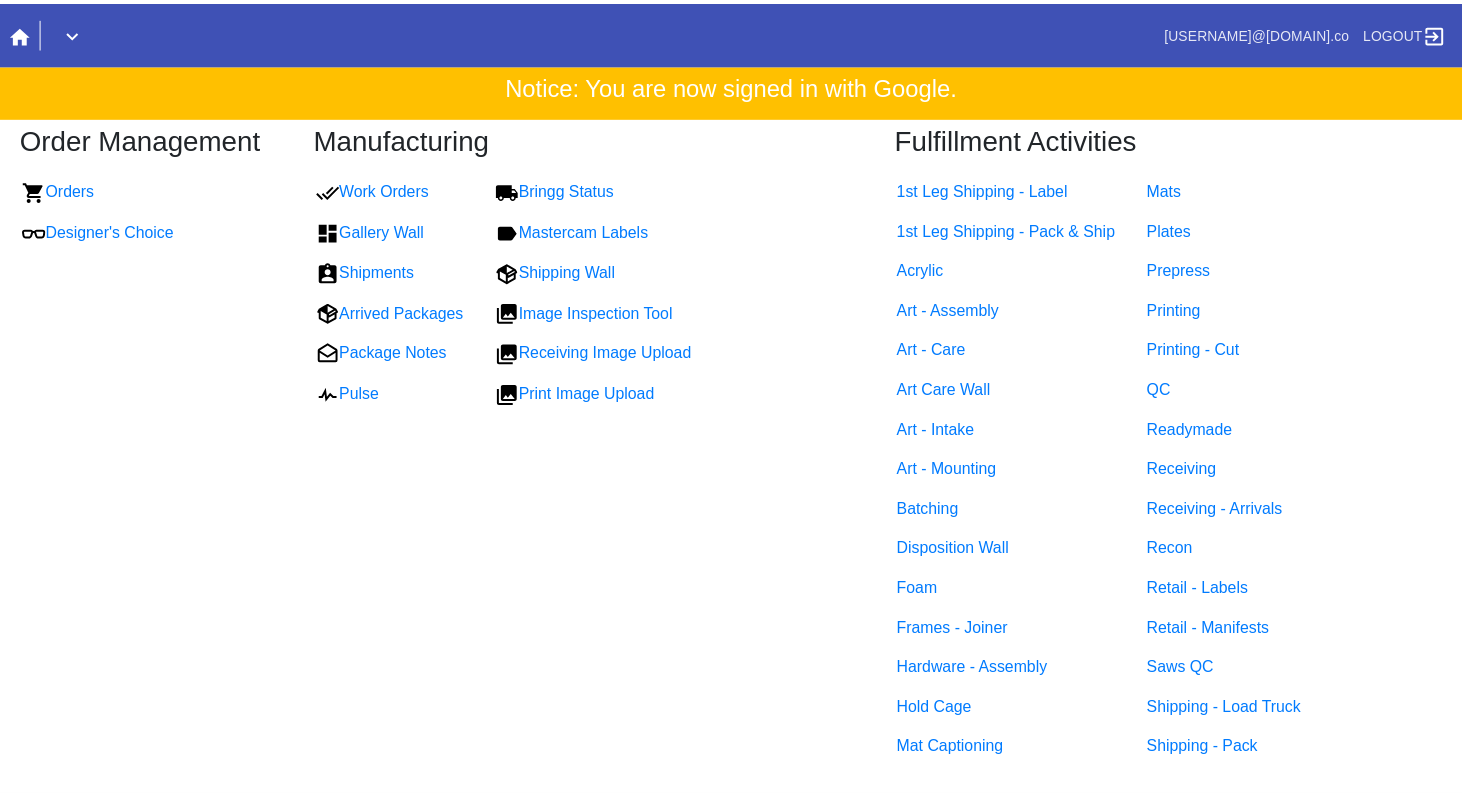 scroll, scrollTop: 0, scrollLeft: 0, axis: both 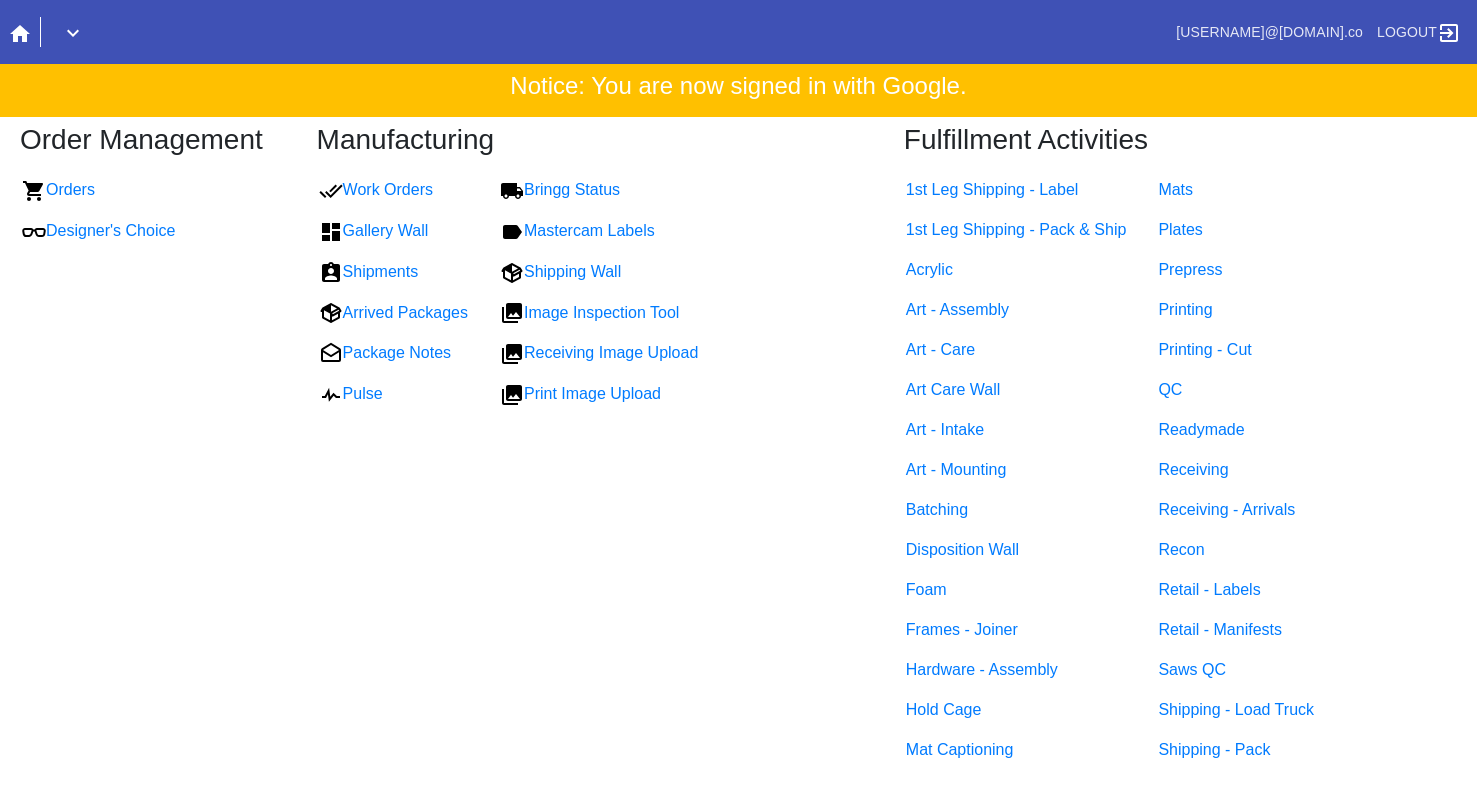 click at bounding box center [73, 33] 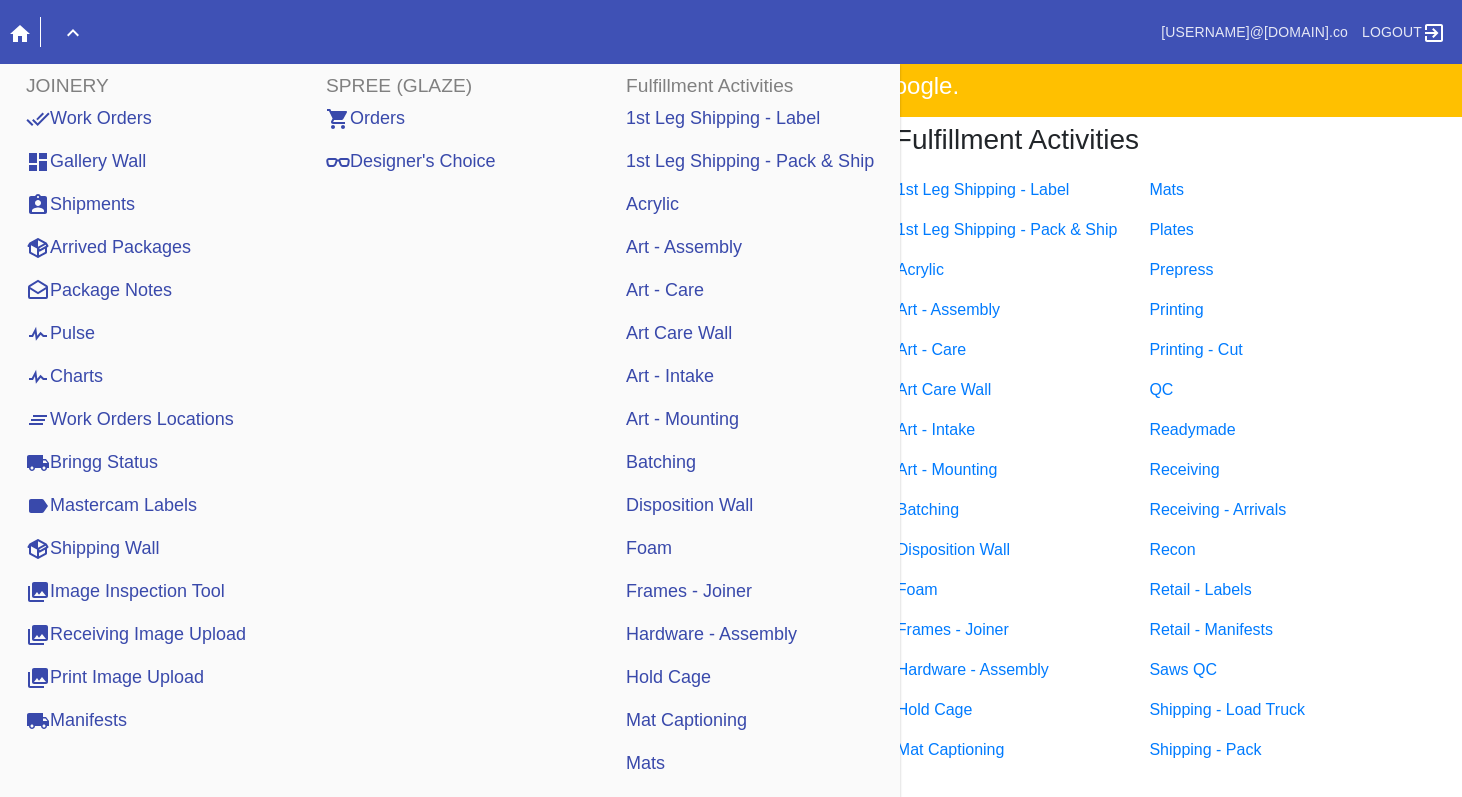 click on "Art - Mounting" at bounding box center [682, 419] 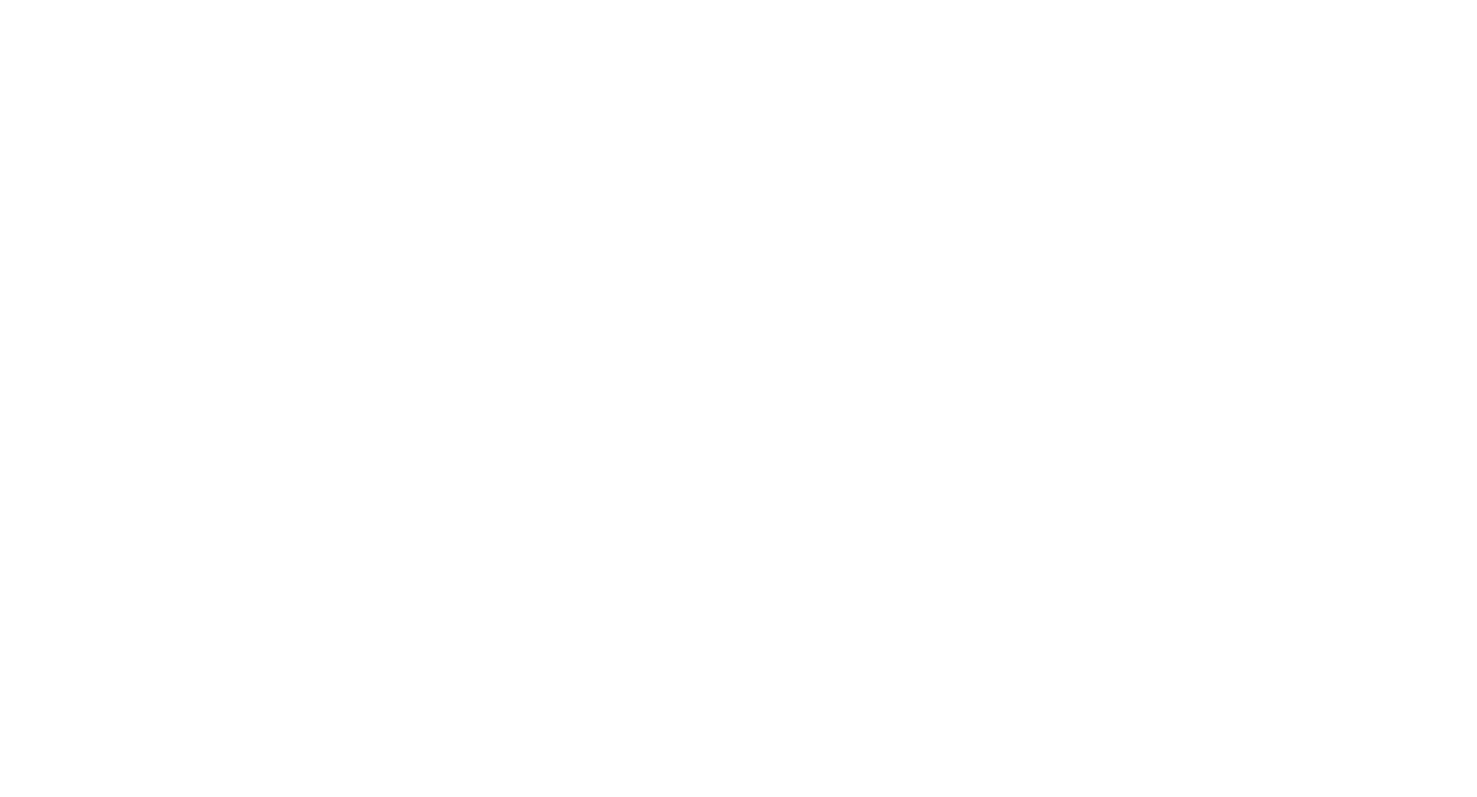 scroll, scrollTop: 0, scrollLeft: 0, axis: both 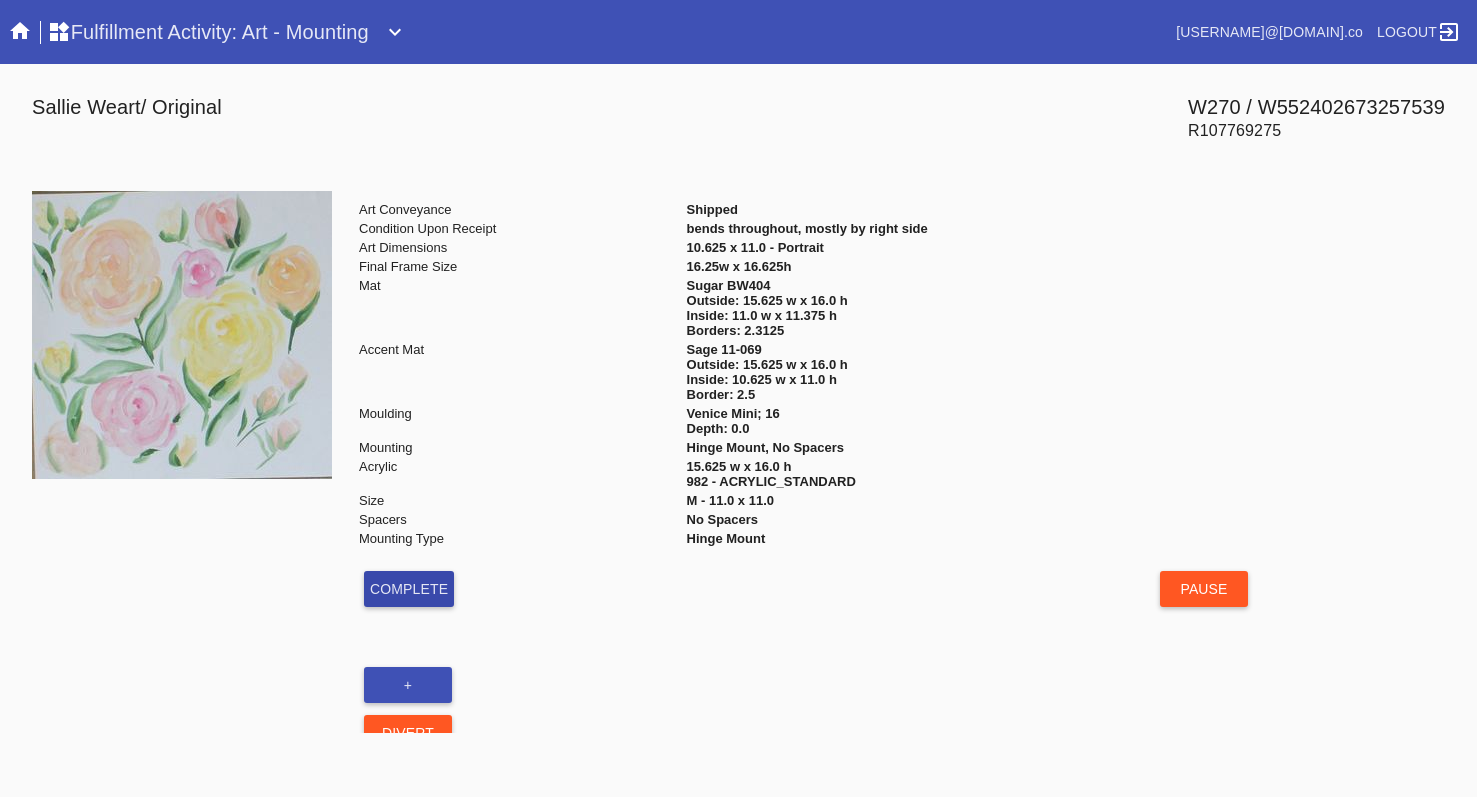 click on "Complete" at bounding box center [409, 589] 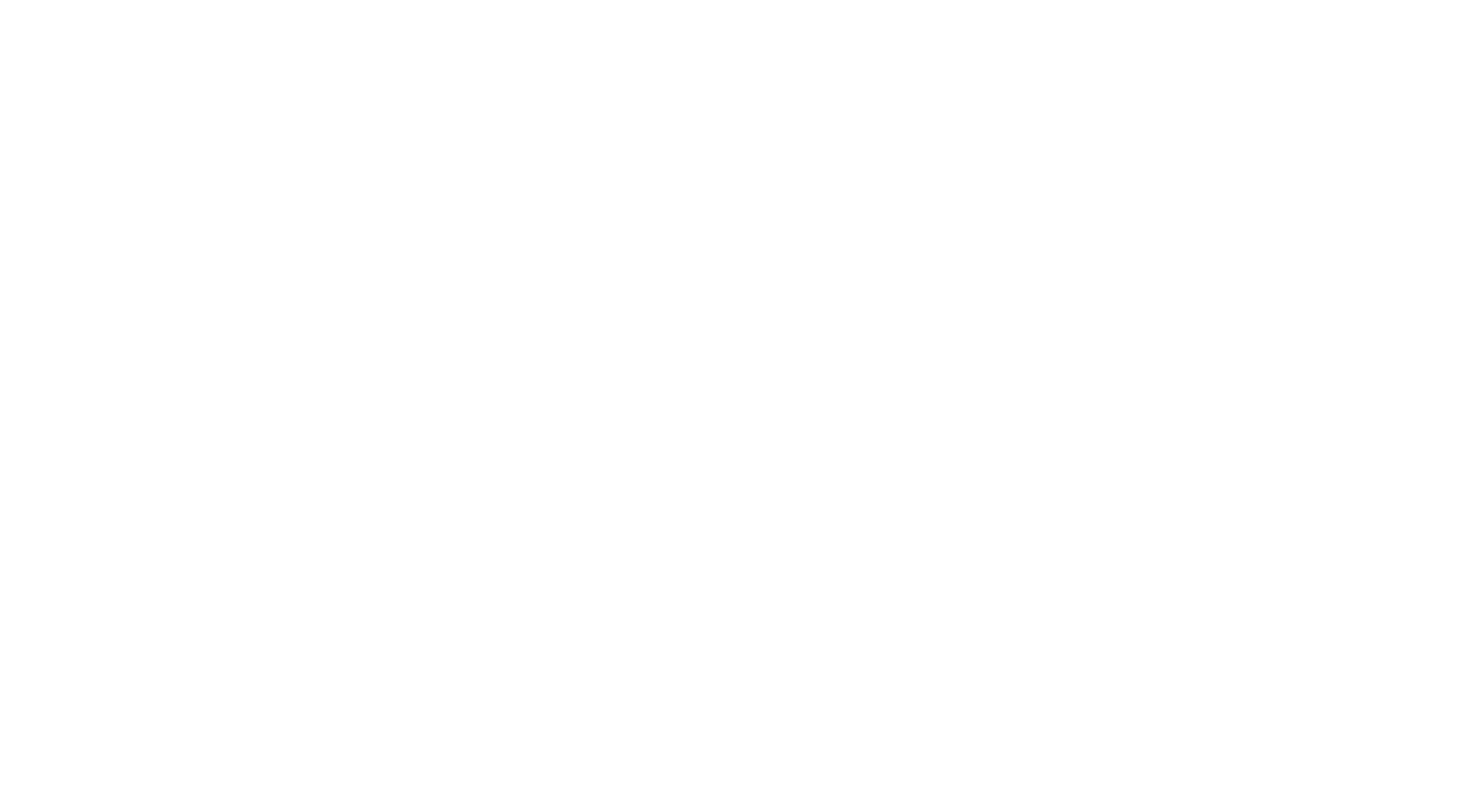 scroll, scrollTop: 0, scrollLeft: 0, axis: both 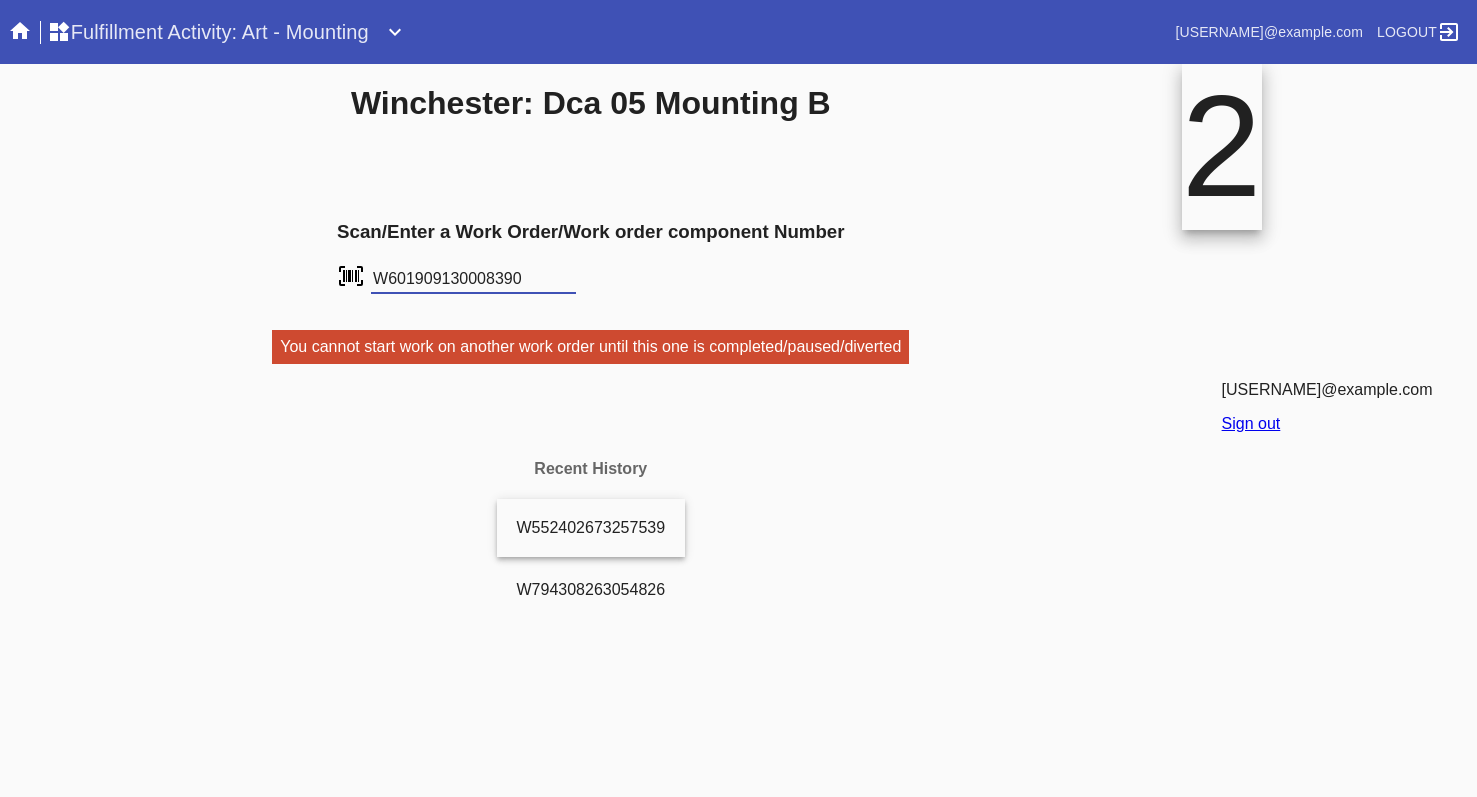 type on "W601909130008390" 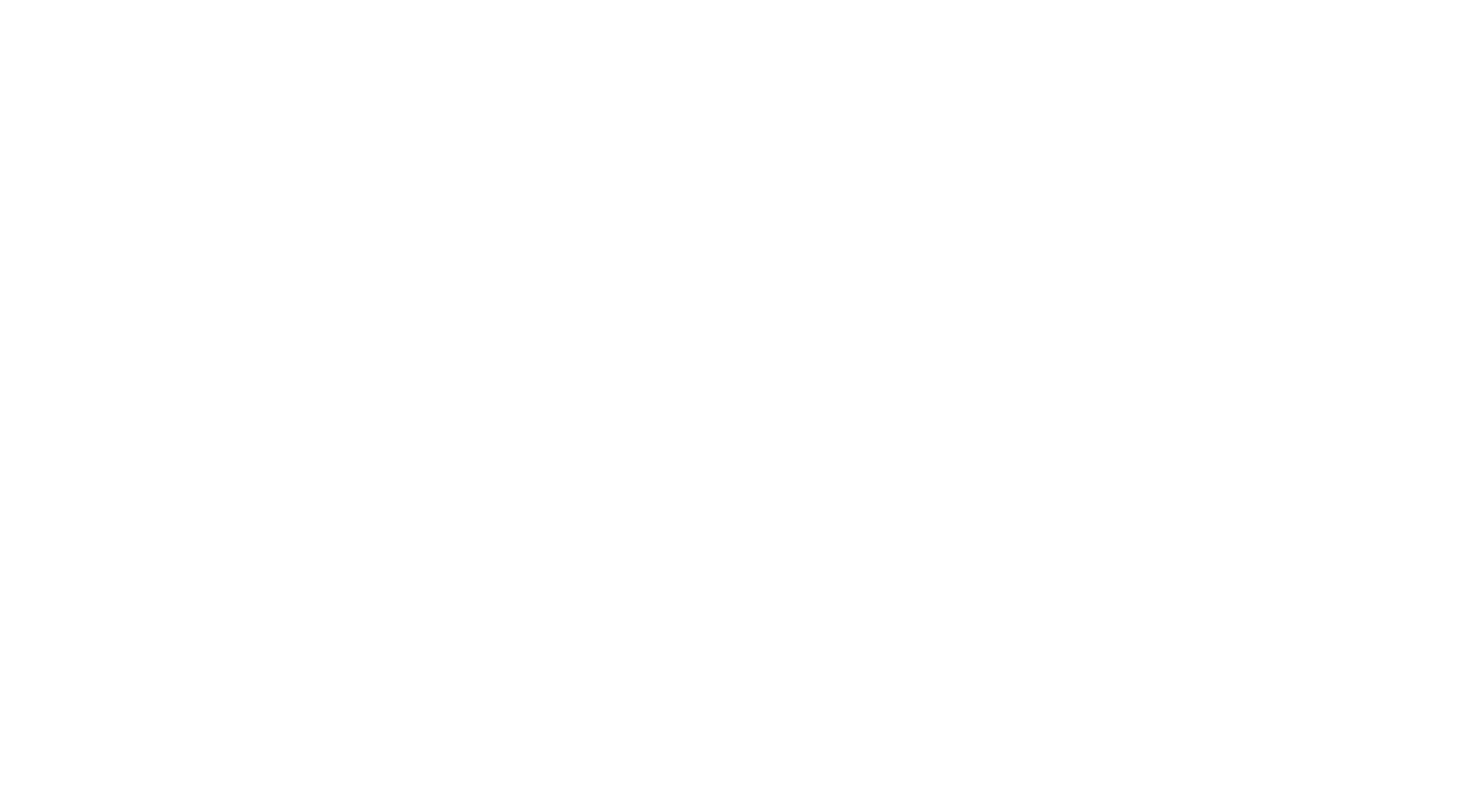 scroll, scrollTop: 0, scrollLeft: 0, axis: both 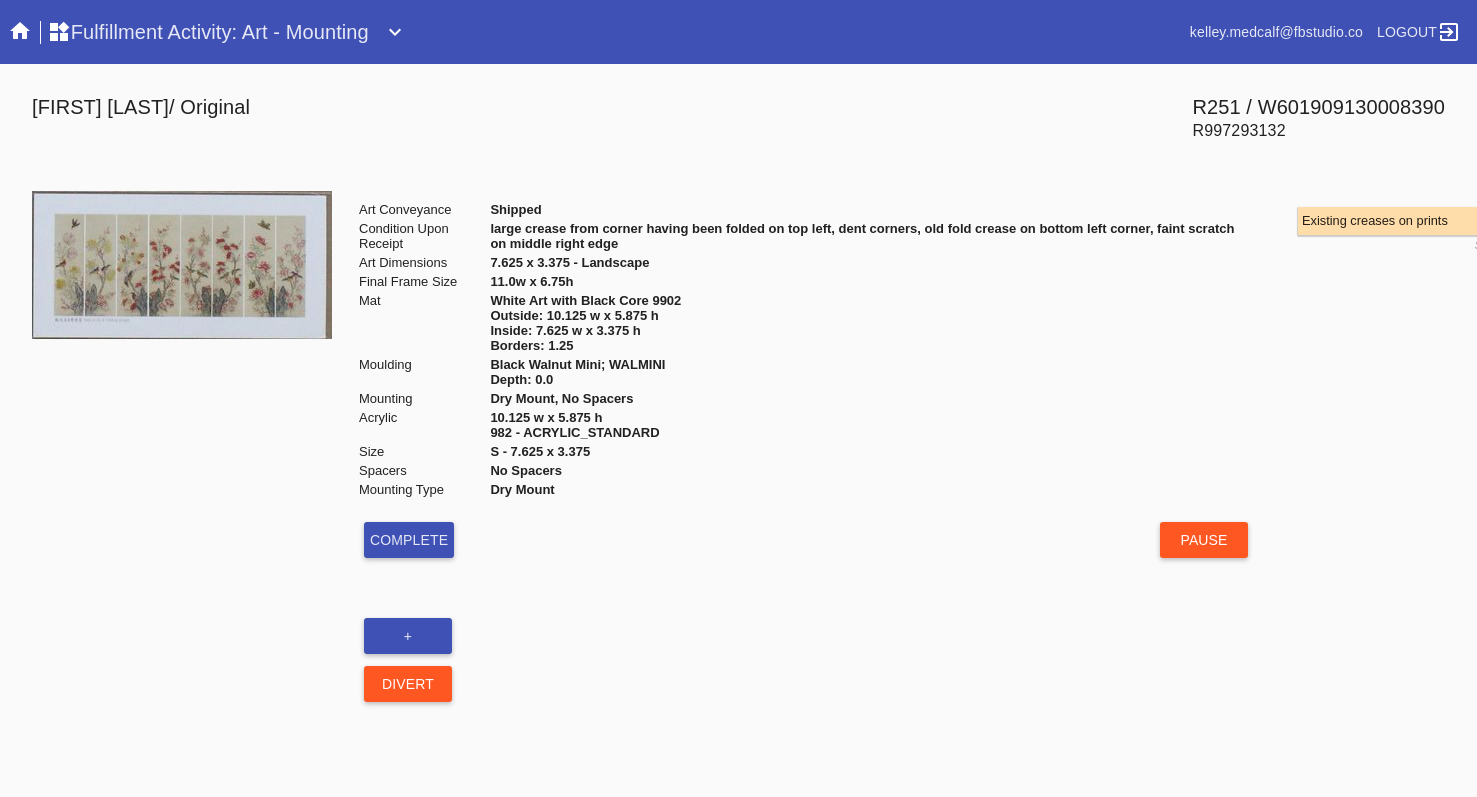 click on "Complete" at bounding box center (409, 540) 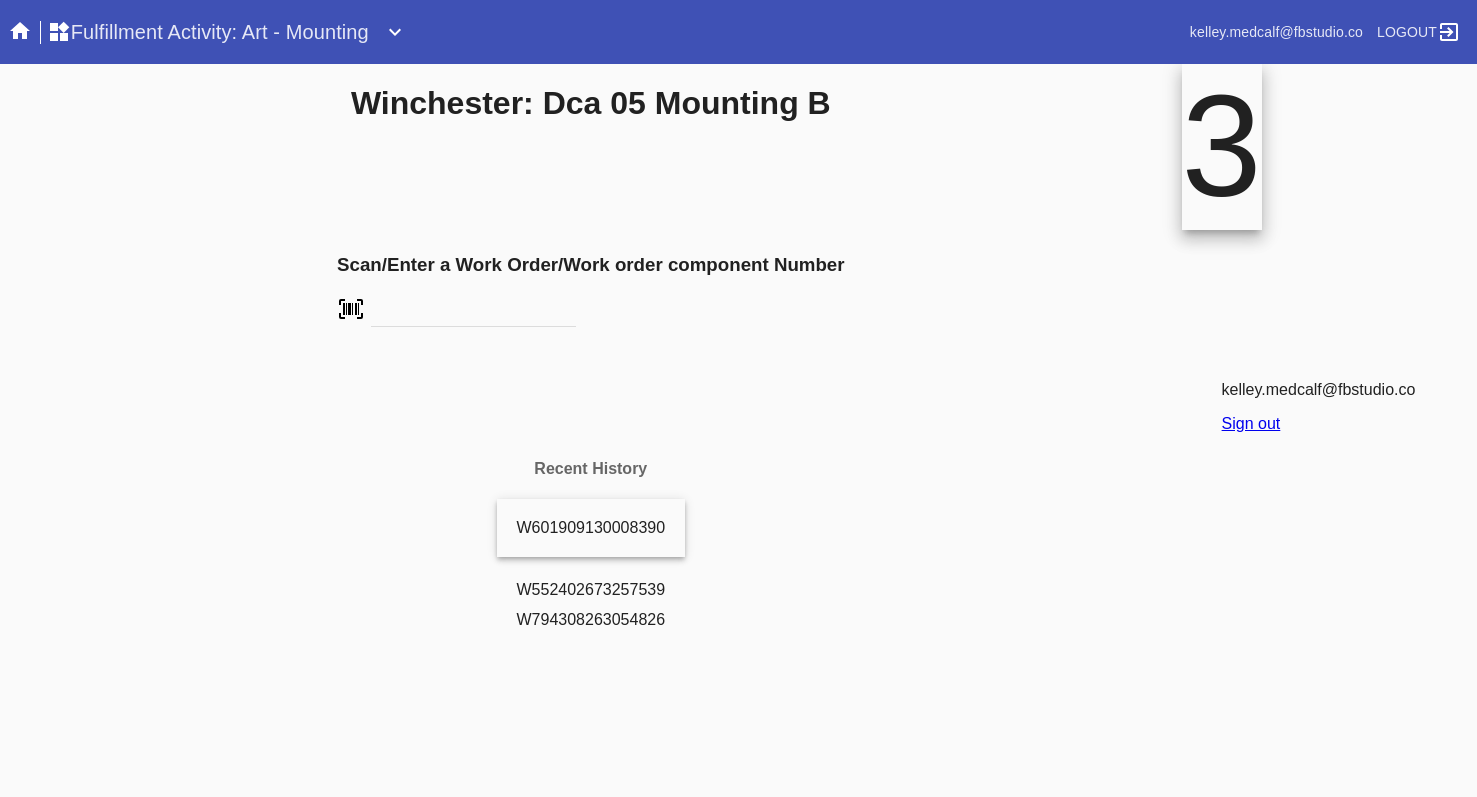 scroll, scrollTop: 0, scrollLeft: 0, axis: both 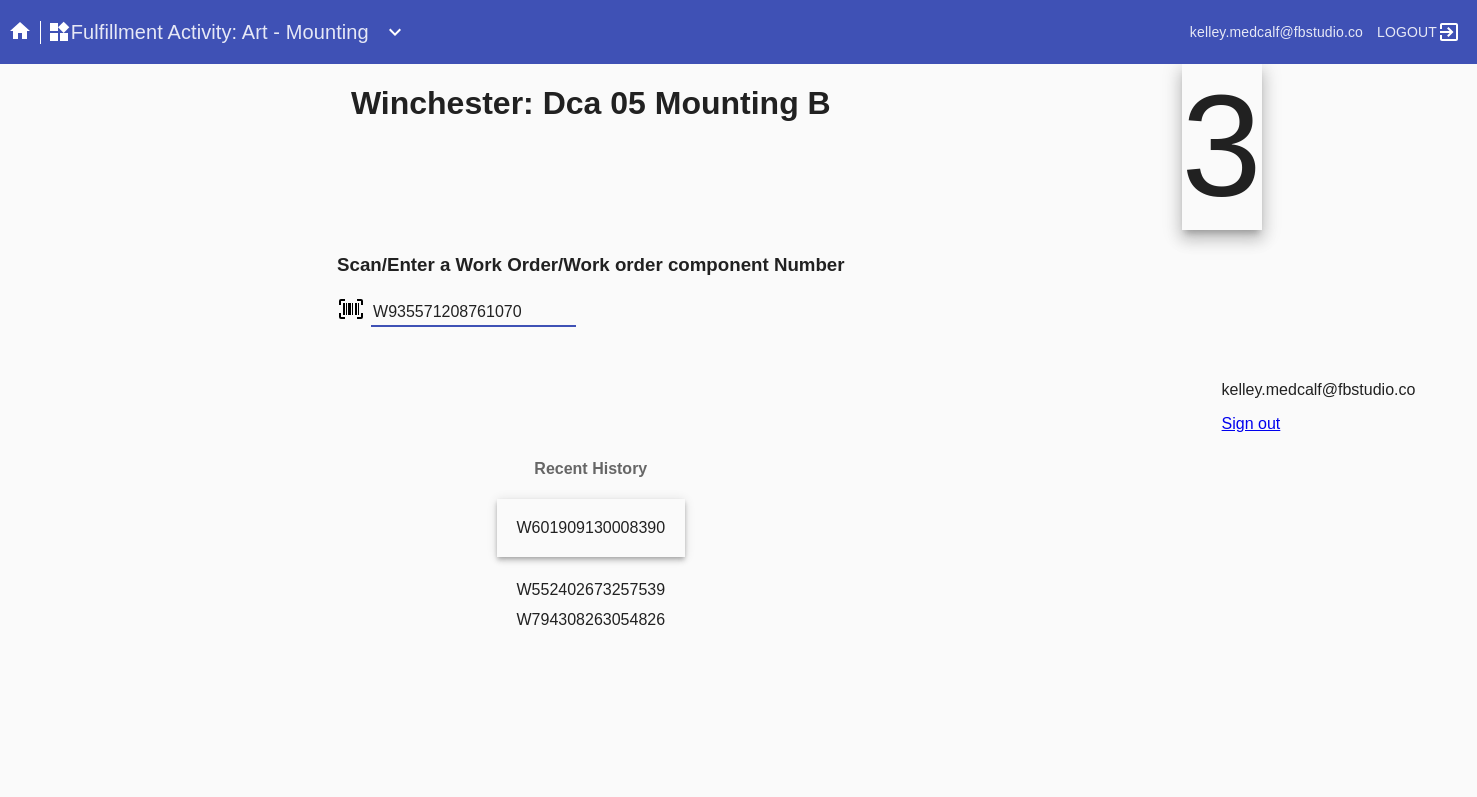 type on "W935571208761070" 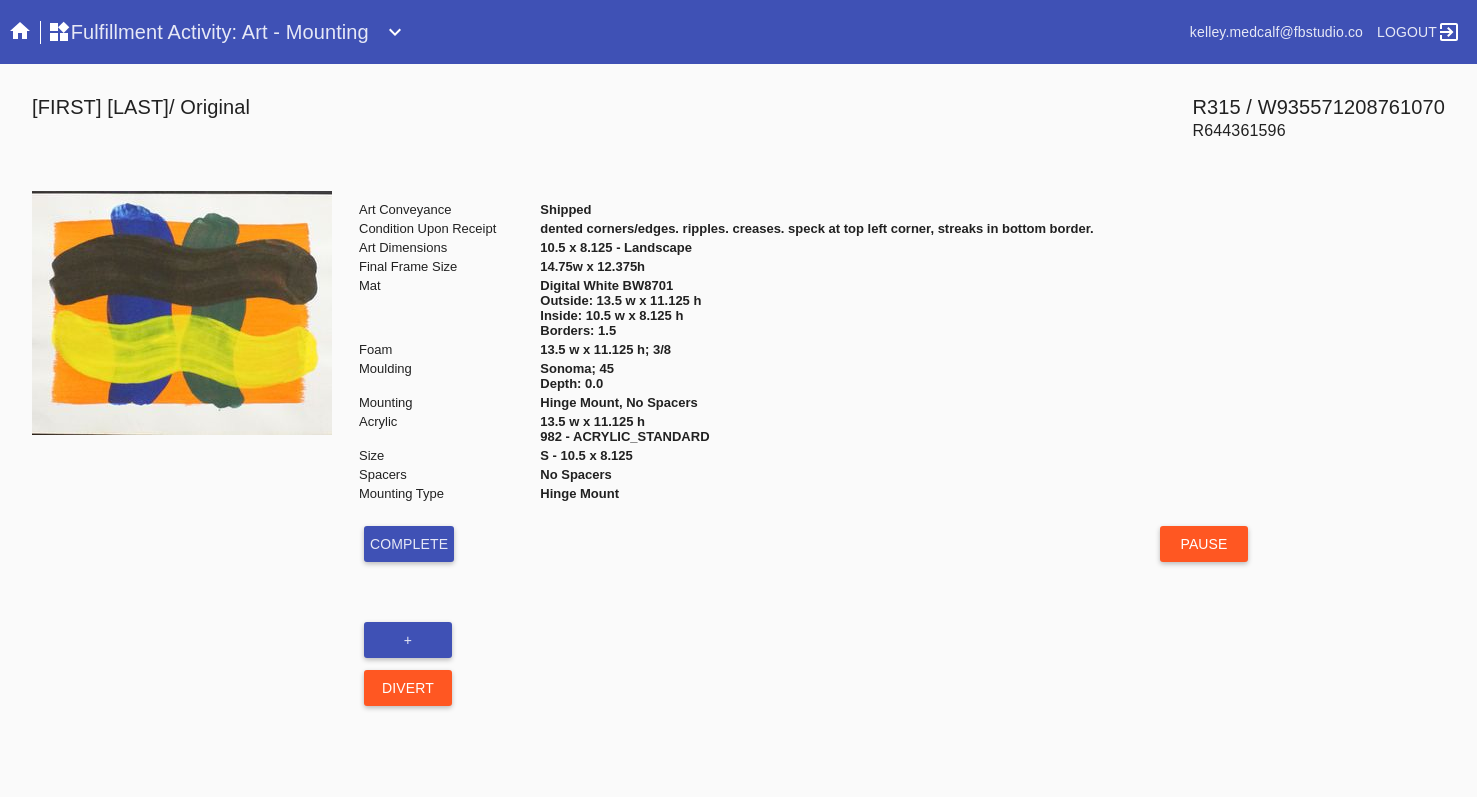 scroll, scrollTop: 0, scrollLeft: 0, axis: both 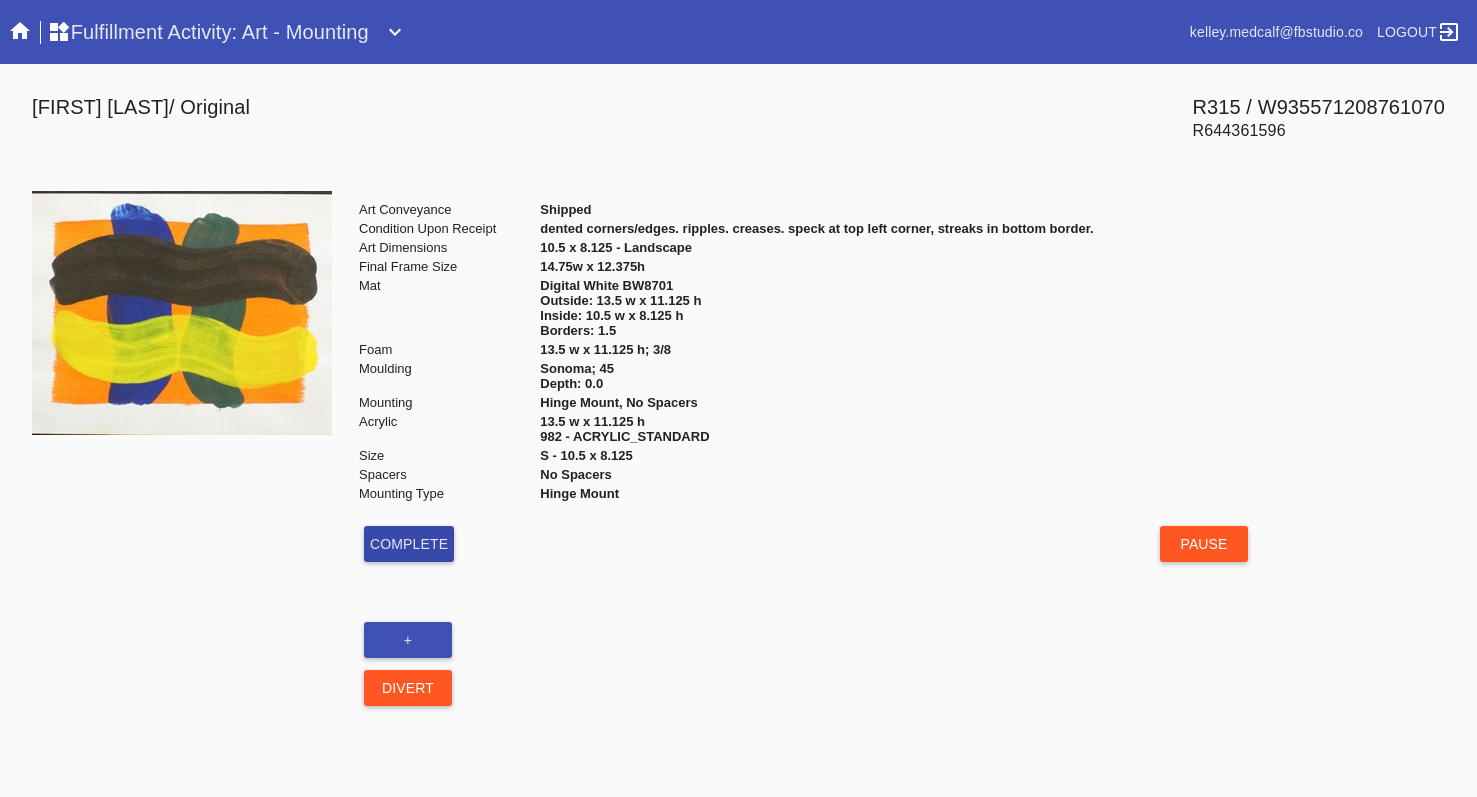 click on "Complete" at bounding box center [409, 544] 